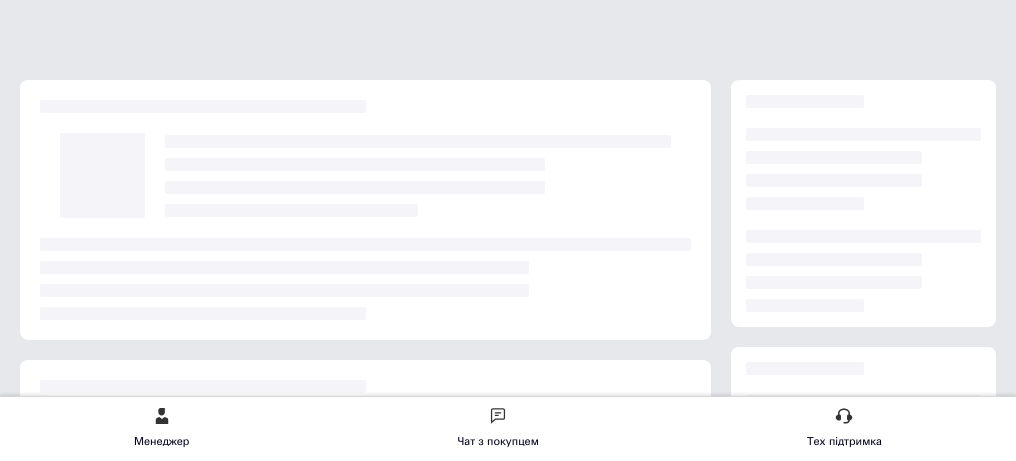 scroll, scrollTop: 99, scrollLeft: 0, axis: vertical 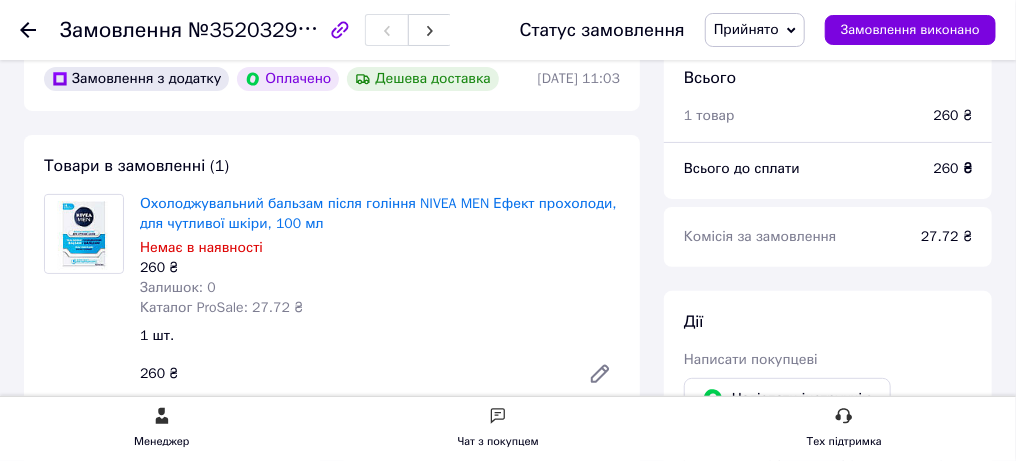 click on "Viber" at bounding box center (811, 449) 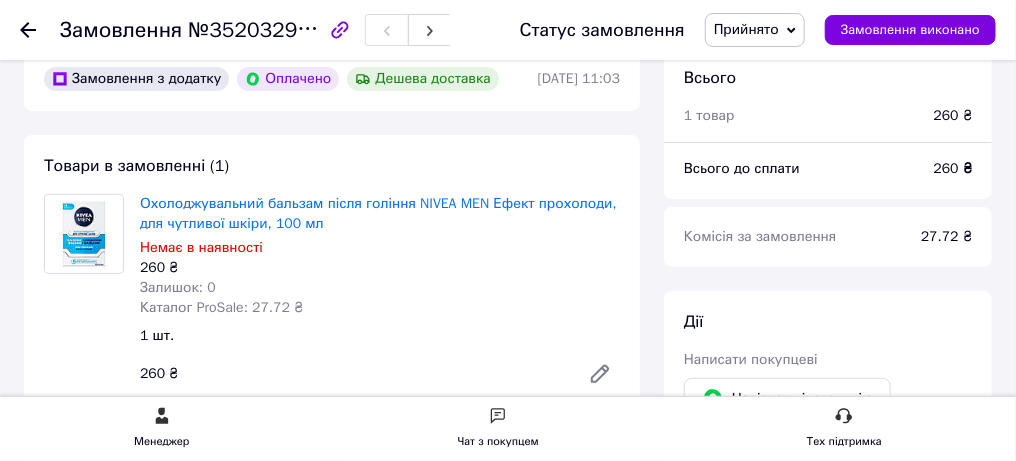 click 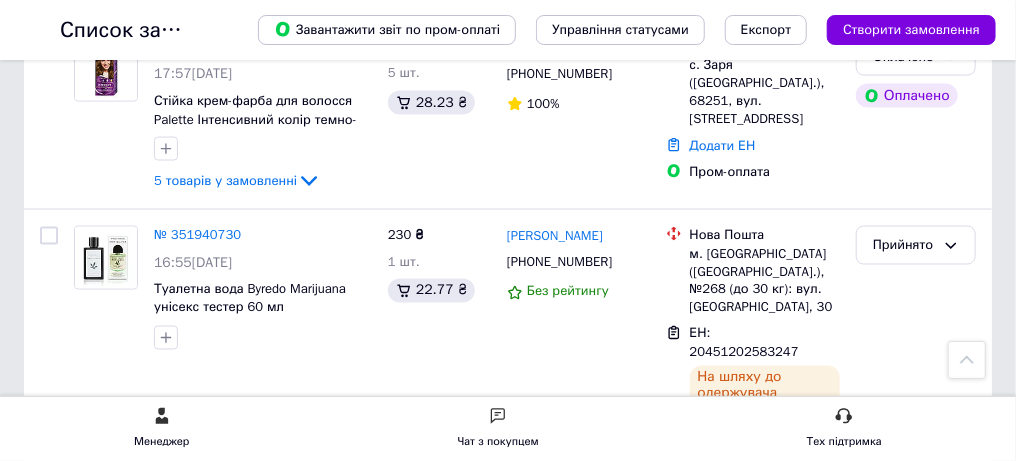 scroll, scrollTop: 1100, scrollLeft: 0, axis: vertical 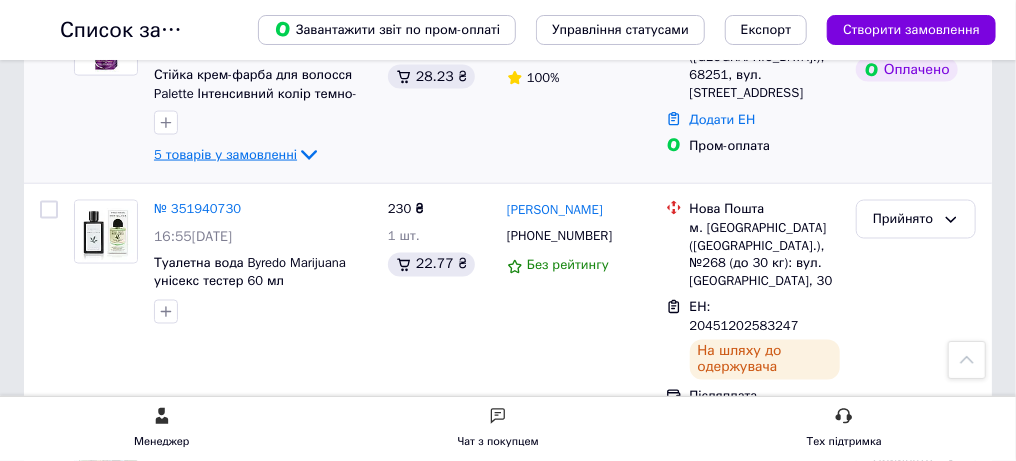 click 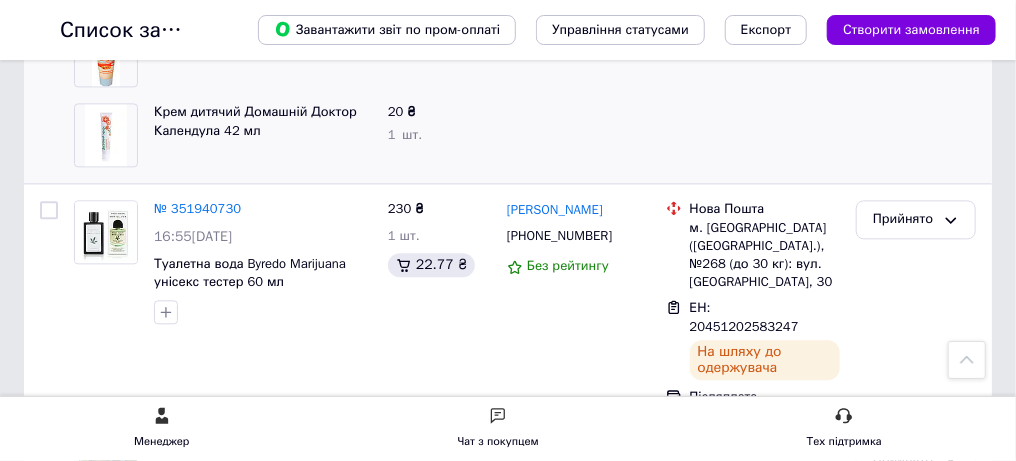 scroll, scrollTop: 1200, scrollLeft: 0, axis: vertical 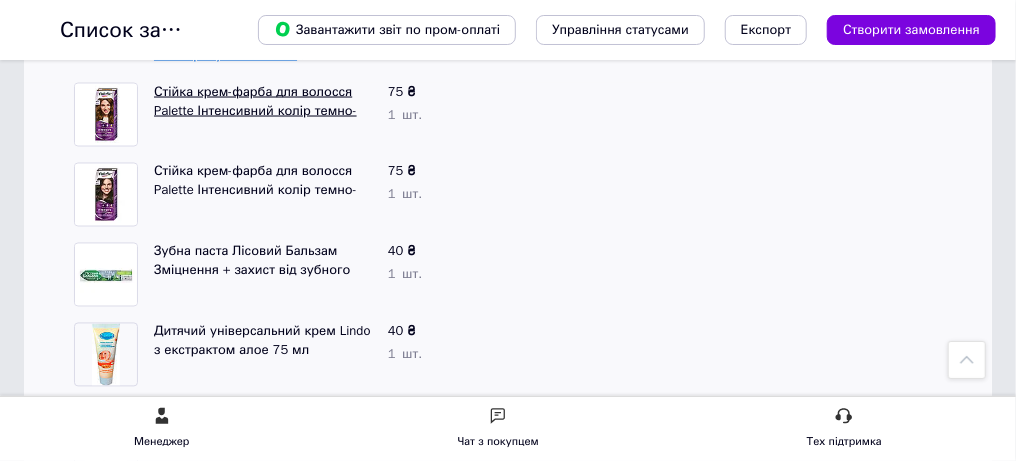 click on "Стійка крем-фарба для волосся Palette Інтенсивний колір темно- шоколадний 3-65 110 мл золотистий грільяж 6-65" at bounding box center (255, 119) 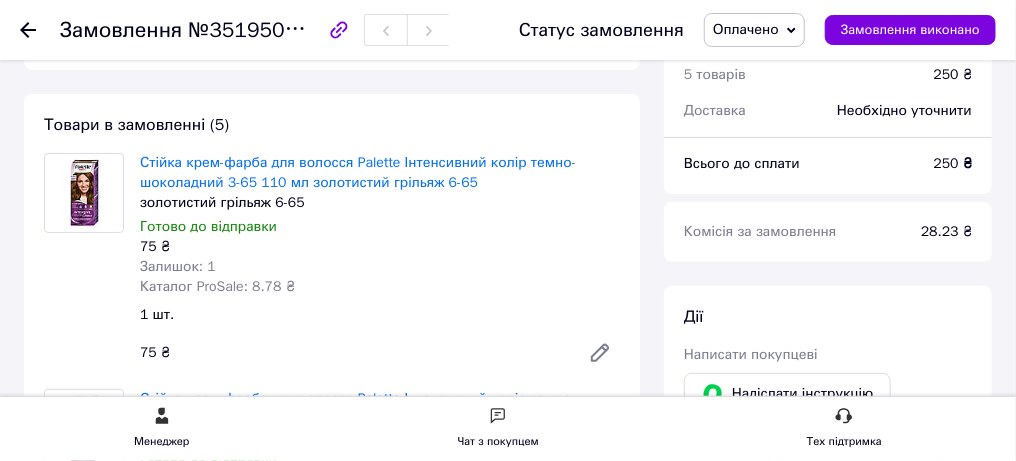 scroll, scrollTop: 0, scrollLeft: 0, axis: both 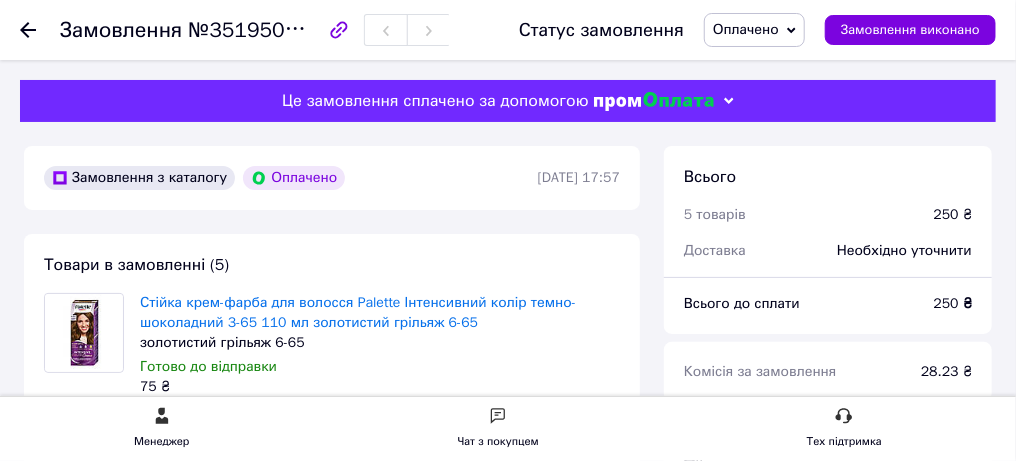 click 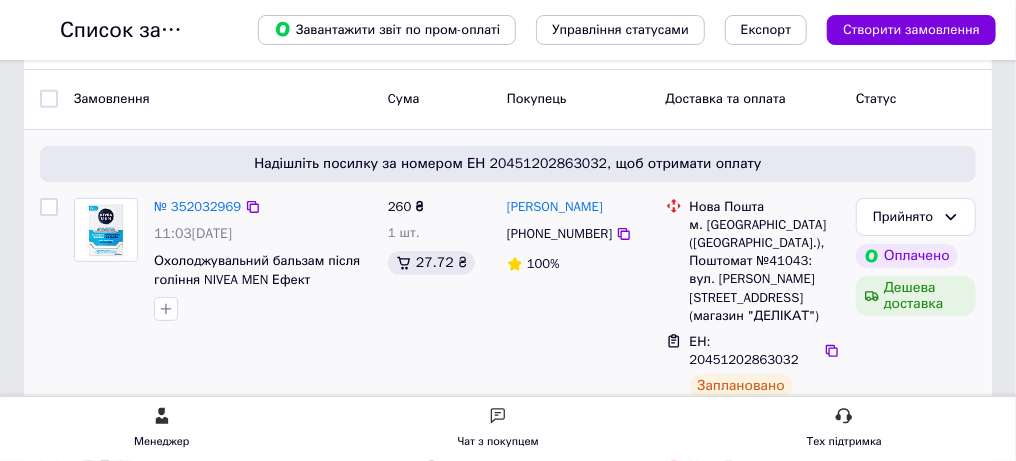 scroll, scrollTop: 0, scrollLeft: 0, axis: both 